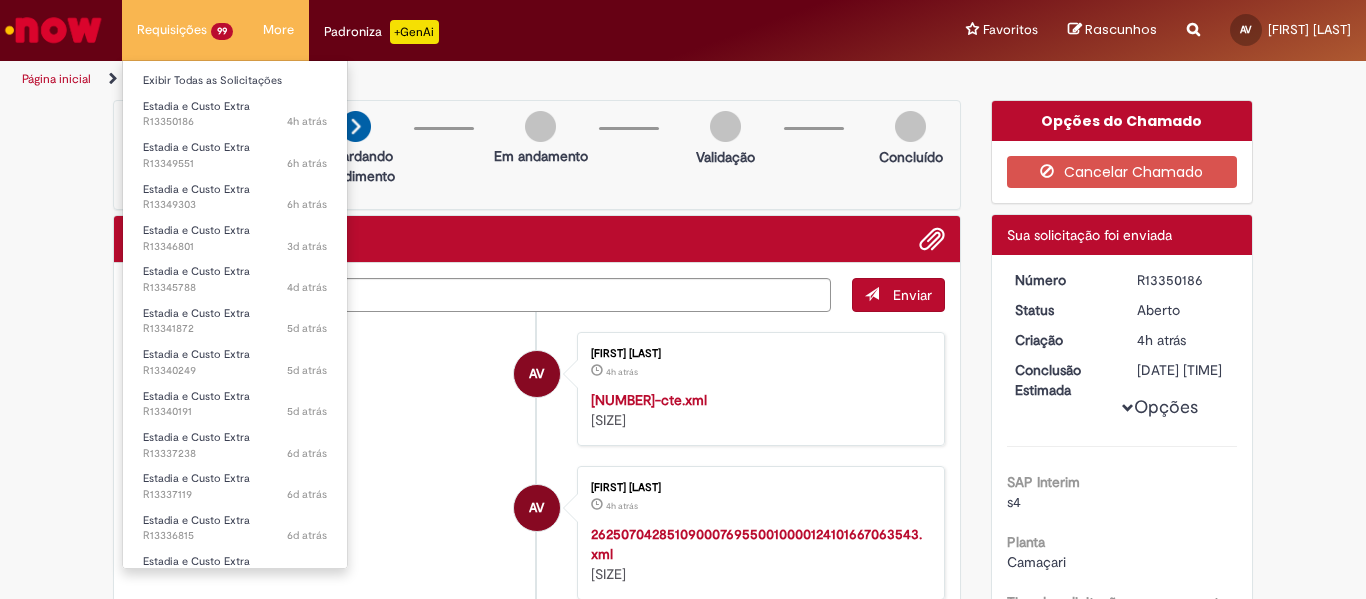 scroll, scrollTop: 0, scrollLeft: 0, axis: both 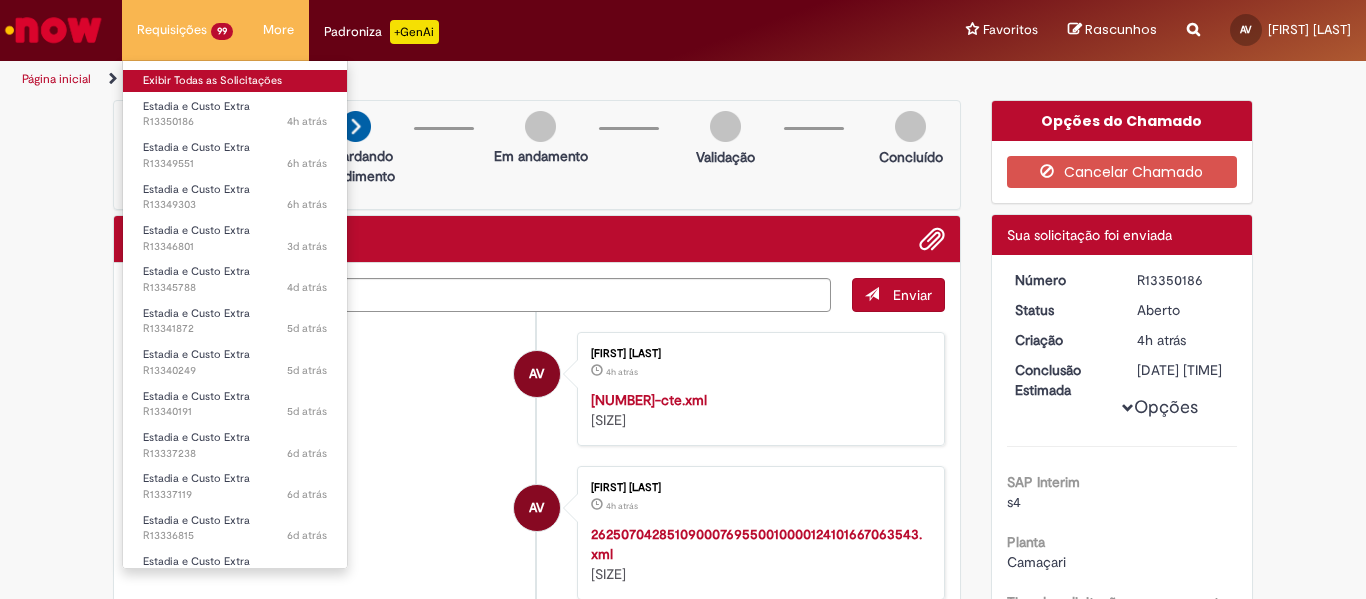 click on "Exibir Todas as Solicitações" at bounding box center [235, 81] 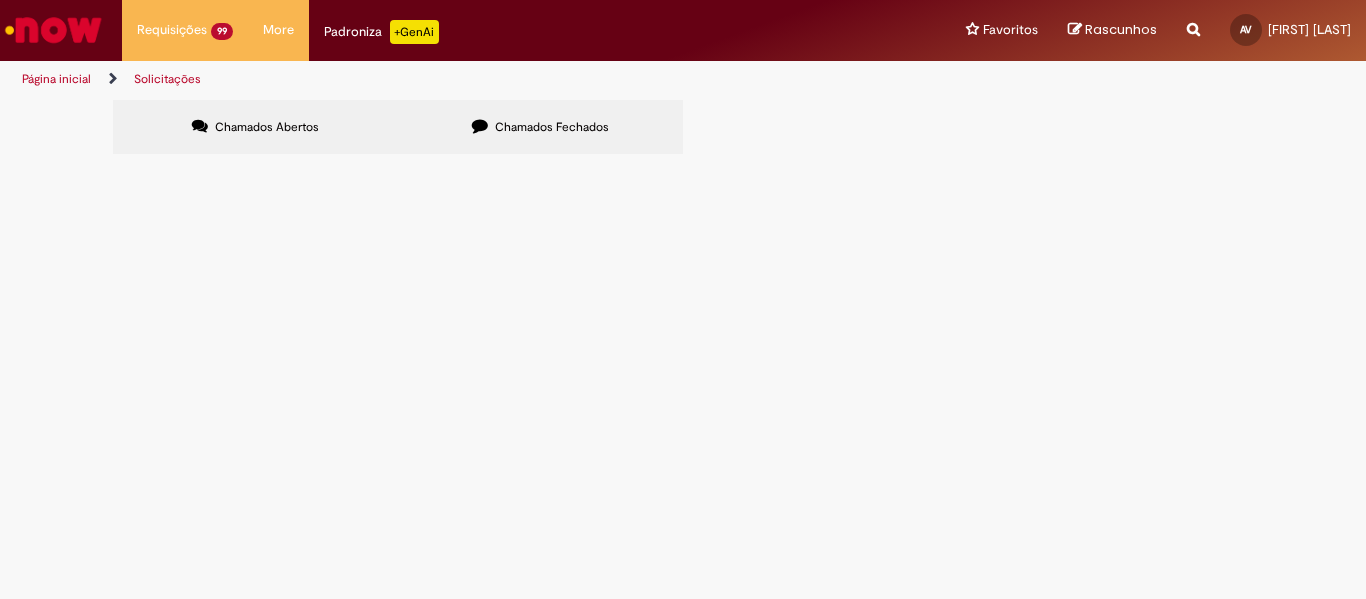 scroll, scrollTop: 446, scrollLeft: 0, axis: vertical 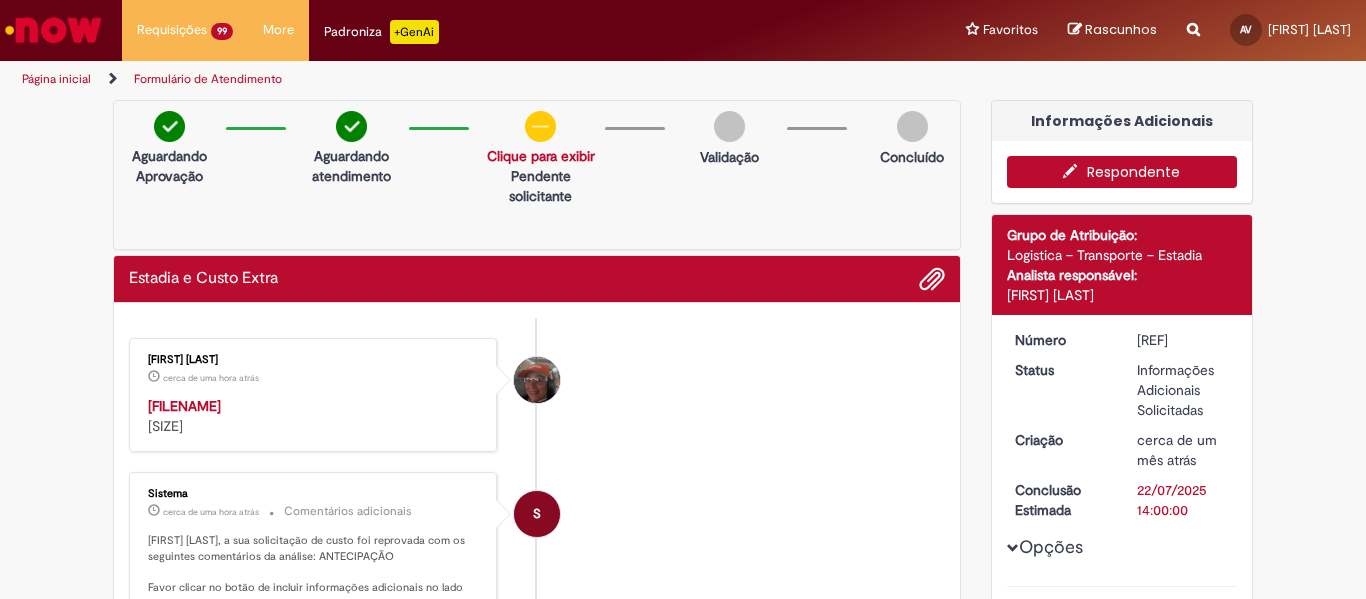 click on "Respondente" at bounding box center [1122, 172] 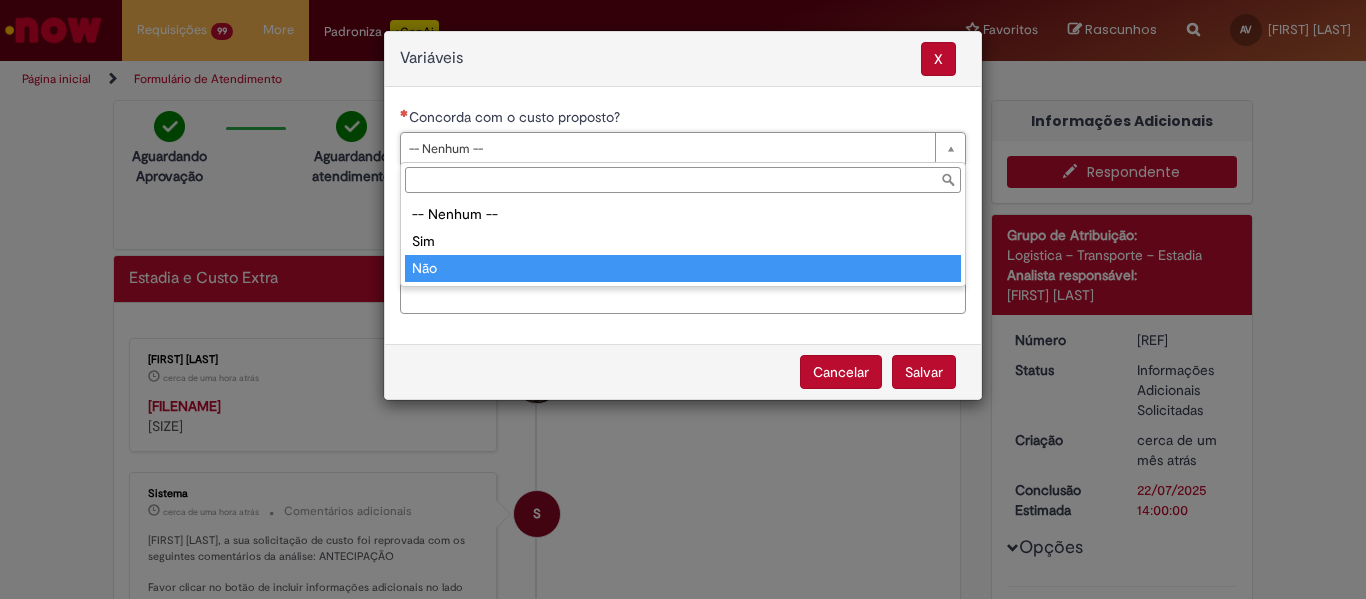 drag, startPoint x: 417, startPoint y: 269, endPoint x: 456, endPoint y: 249, distance: 43.829212 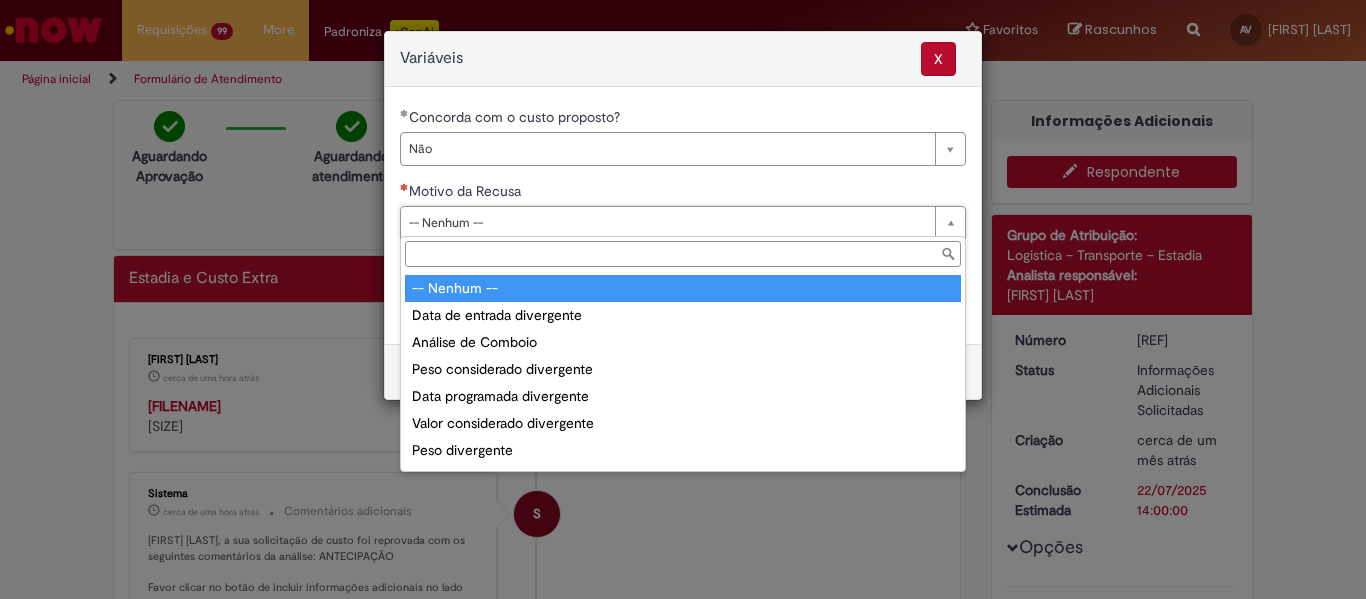 drag, startPoint x: 949, startPoint y: 222, endPoint x: 700, endPoint y: 291, distance: 258.38342 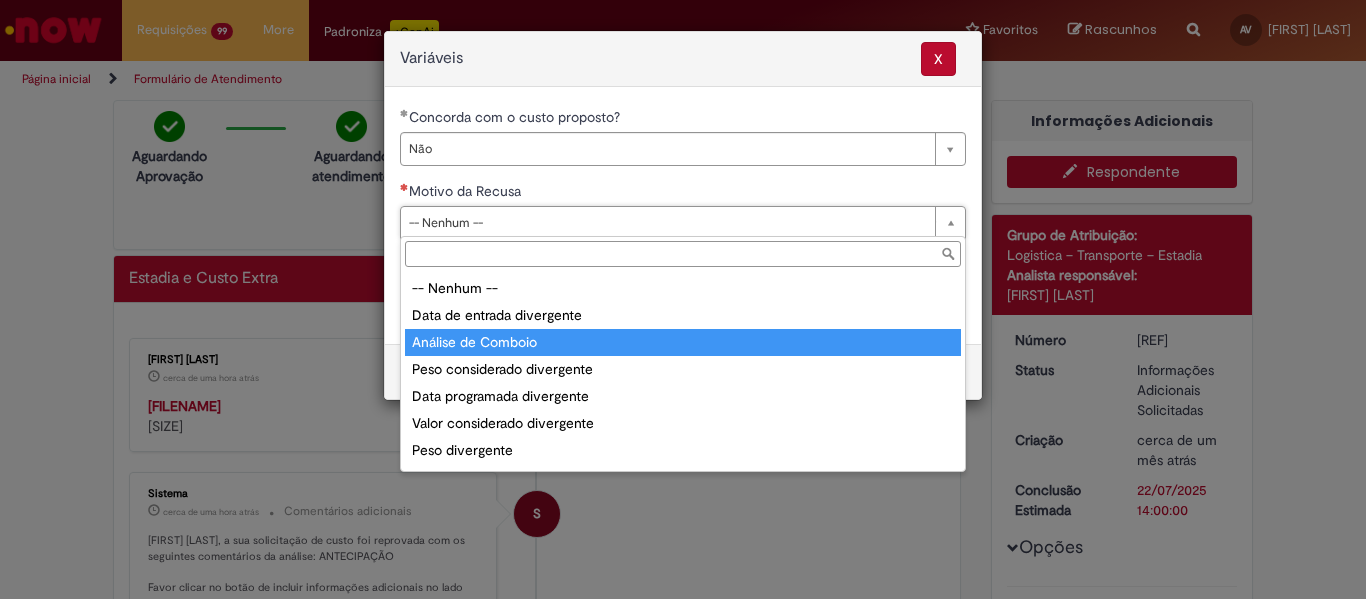 scroll, scrollTop: 78, scrollLeft: 0, axis: vertical 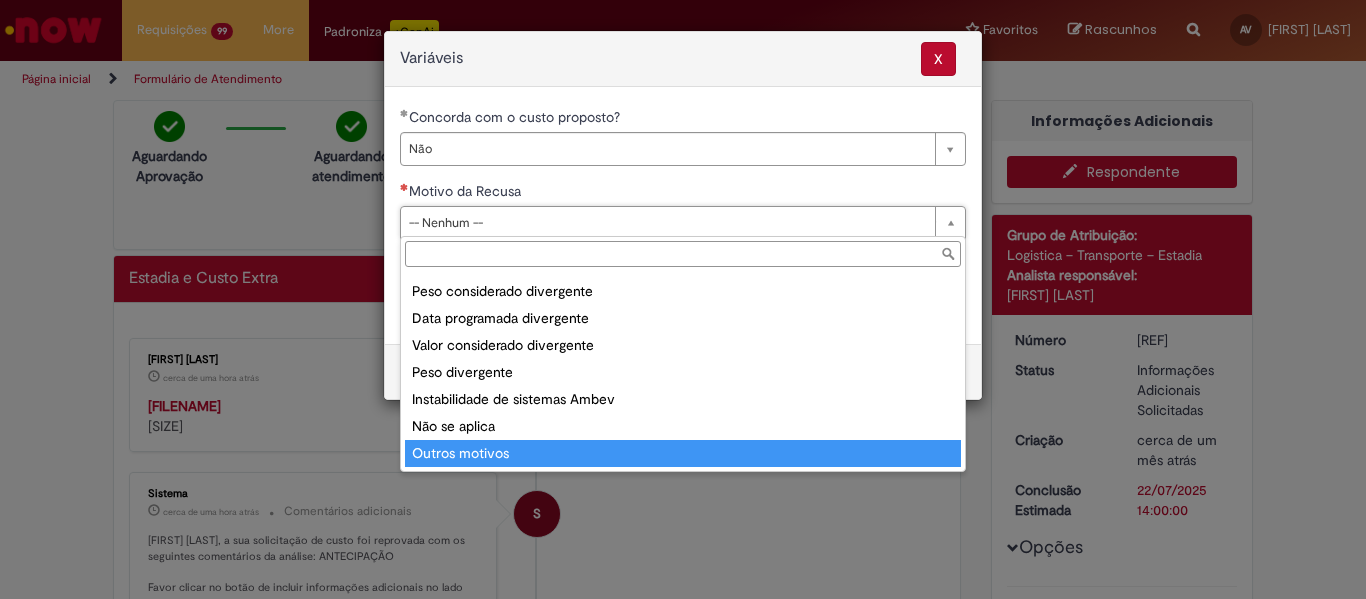 drag, startPoint x: 502, startPoint y: 457, endPoint x: 525, endPoint y: 405, distance: 56.859474 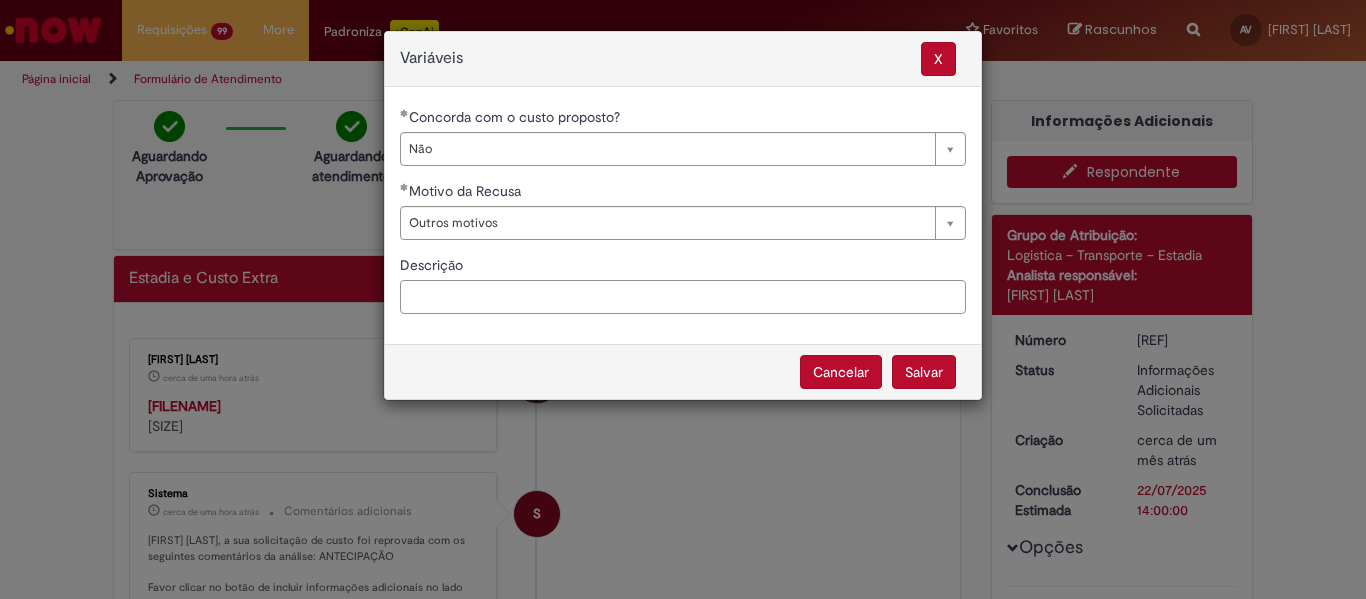 click on "Descrição" at bounding box center [683, 297] 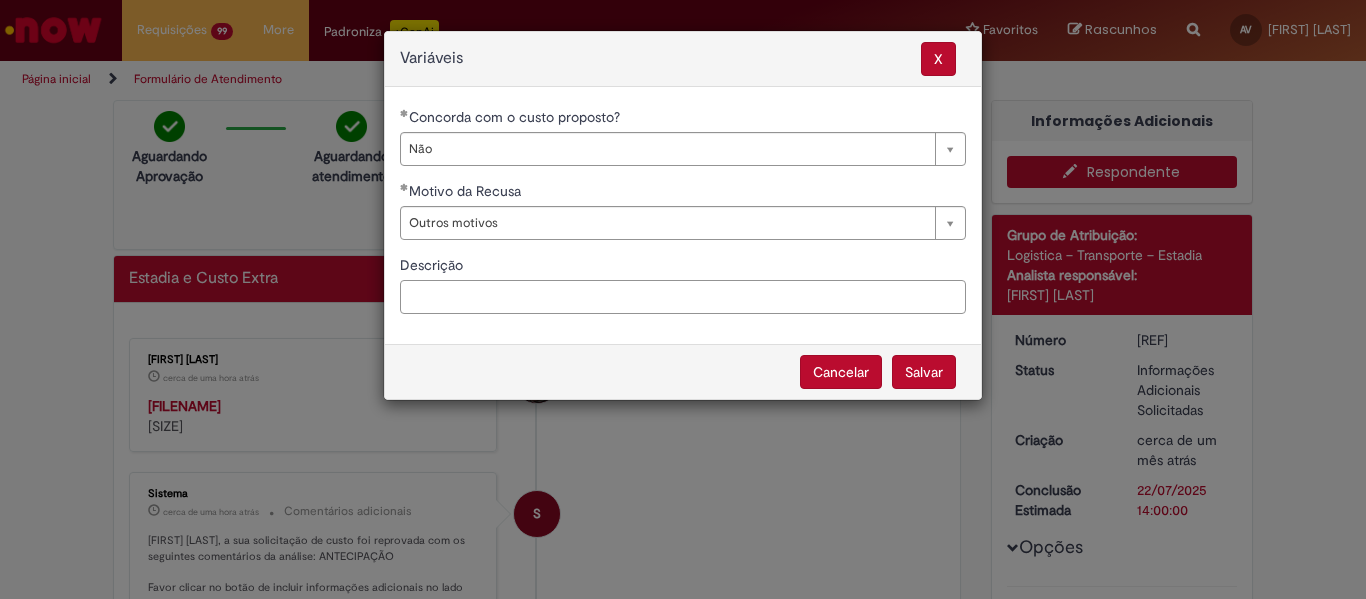 paste on "**********" 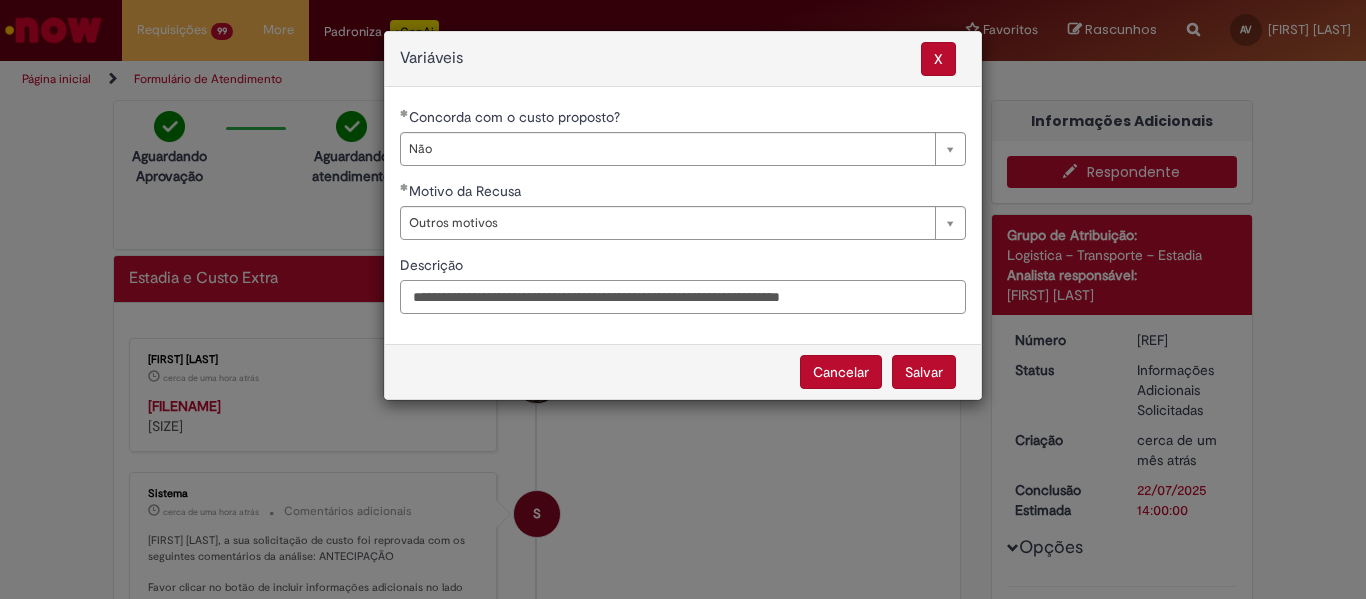click on "**********" at bounding box center [683, 297] 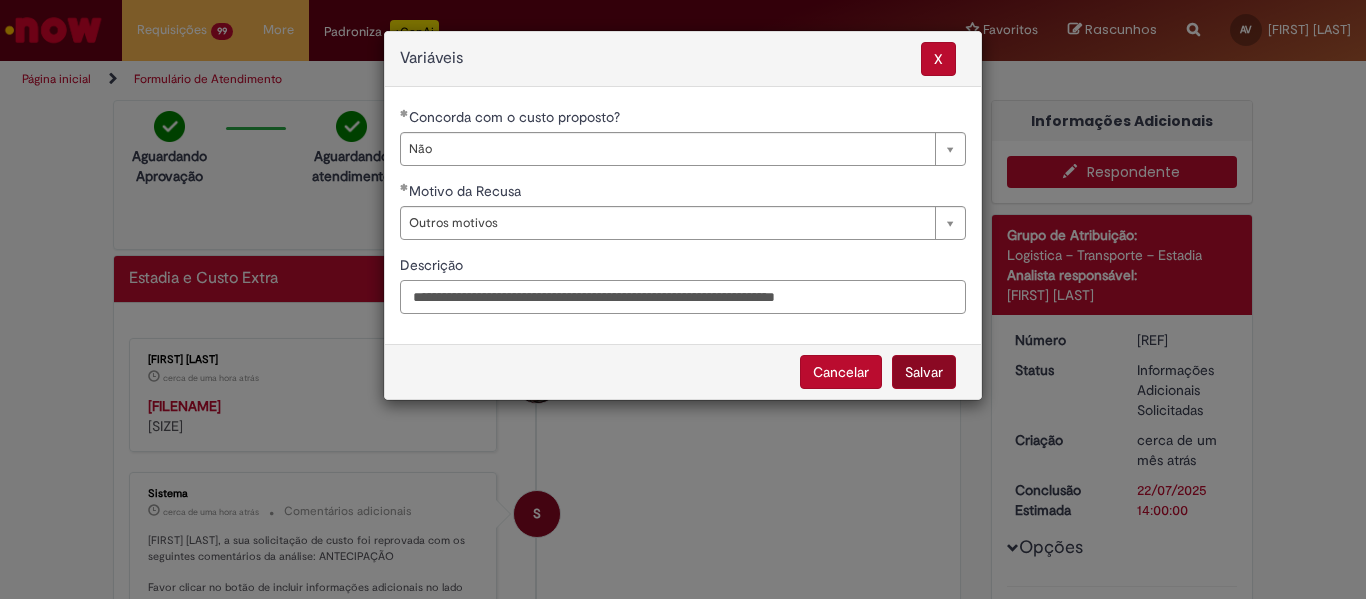 type on "**********" 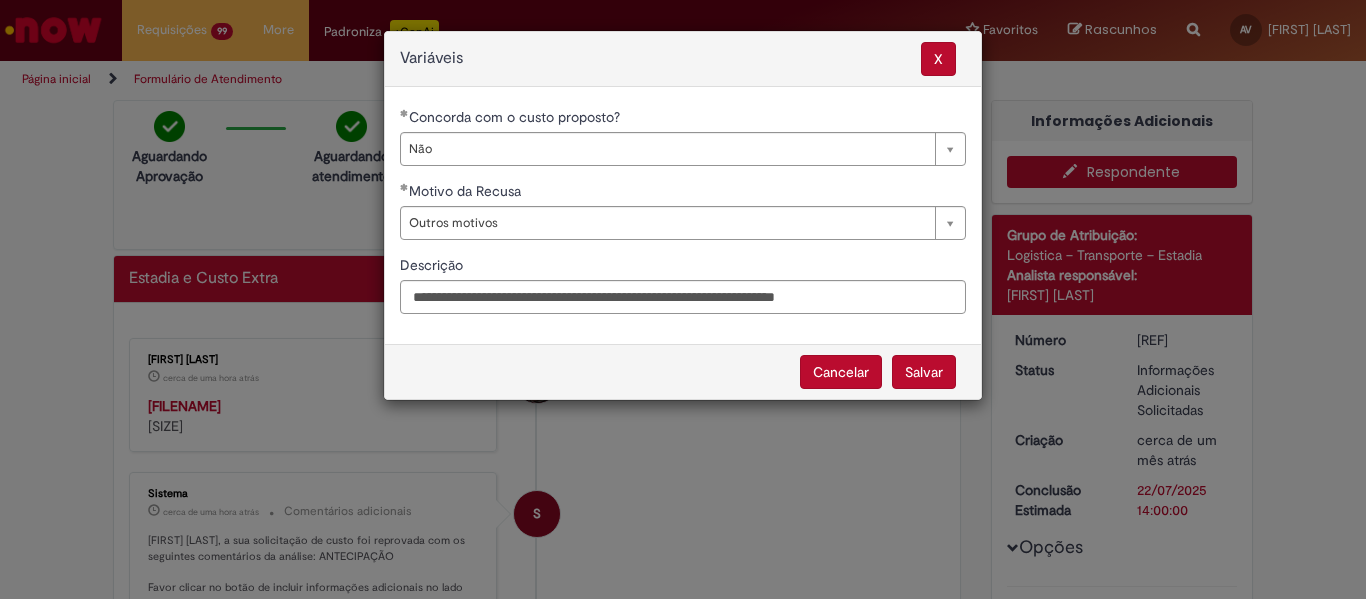 click on "Salvar" at bounding box center (924, 372) 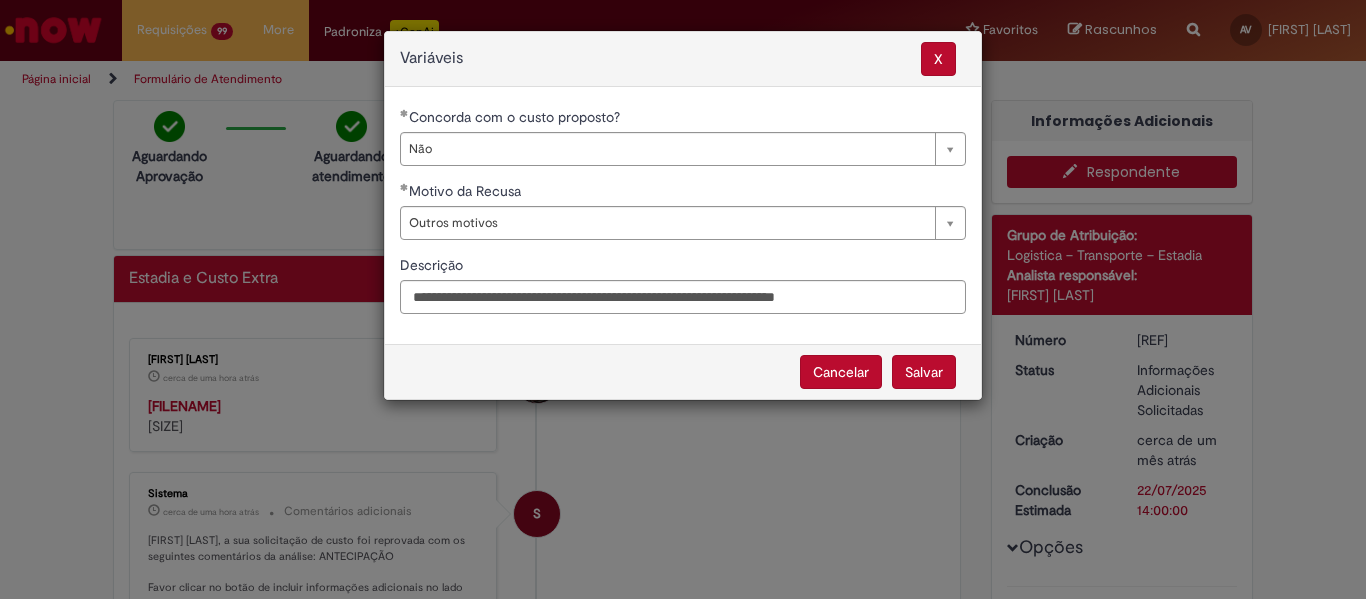 select on "**" 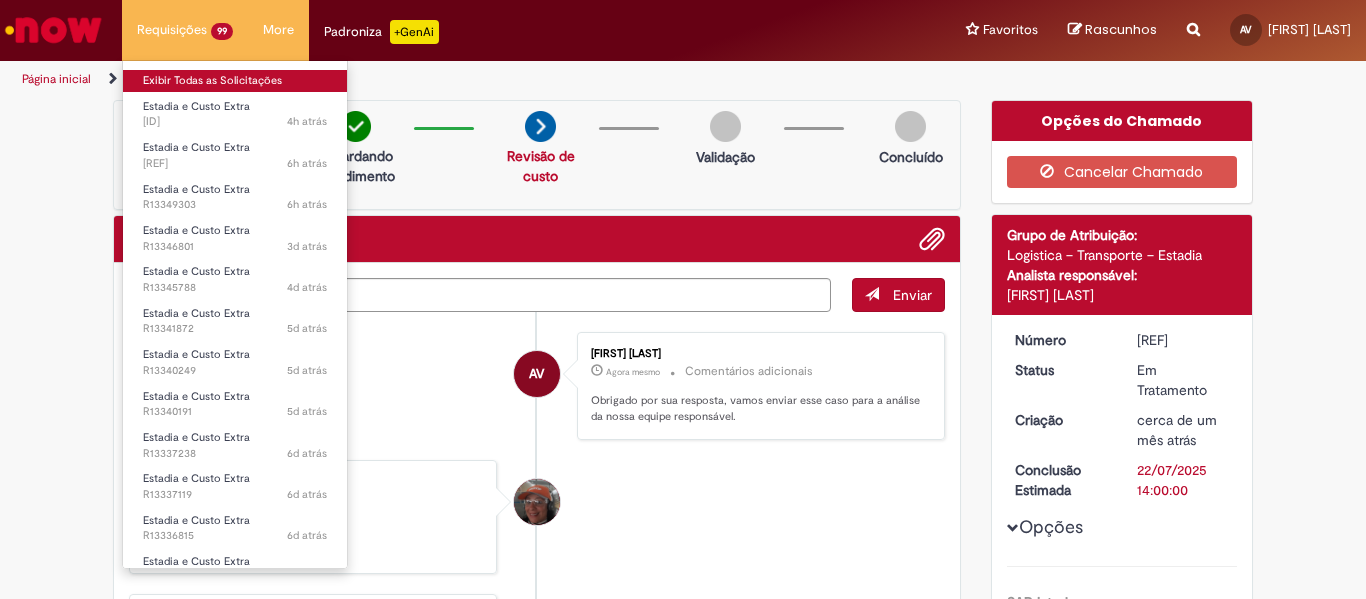 click on "Exibir Todas as Solicitações" at bounding box center [235, 81] 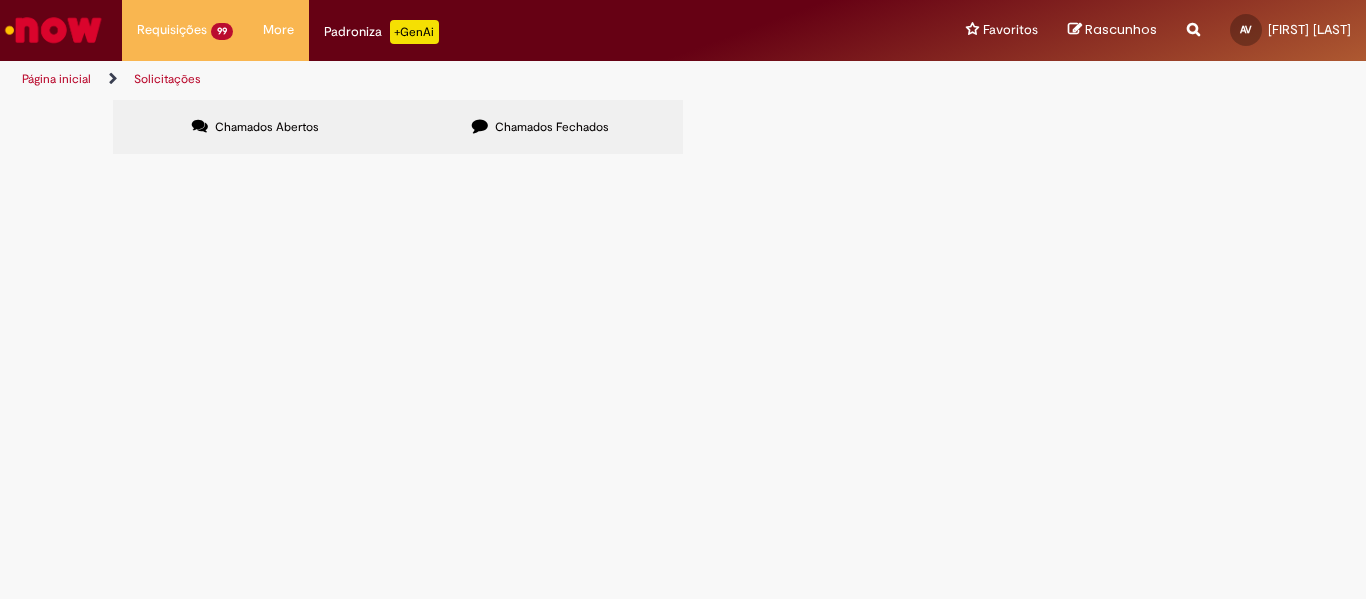 click at bounding box center [0, 0] 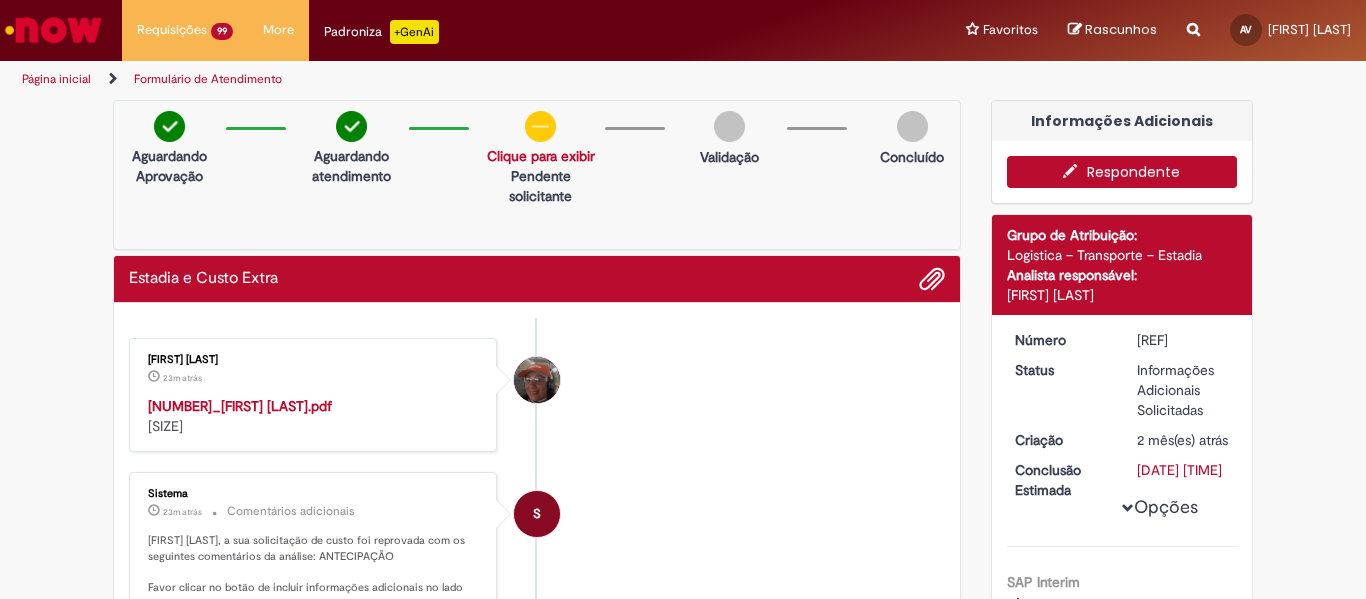 click on "Respondente" at bounding box center (1122, 172) 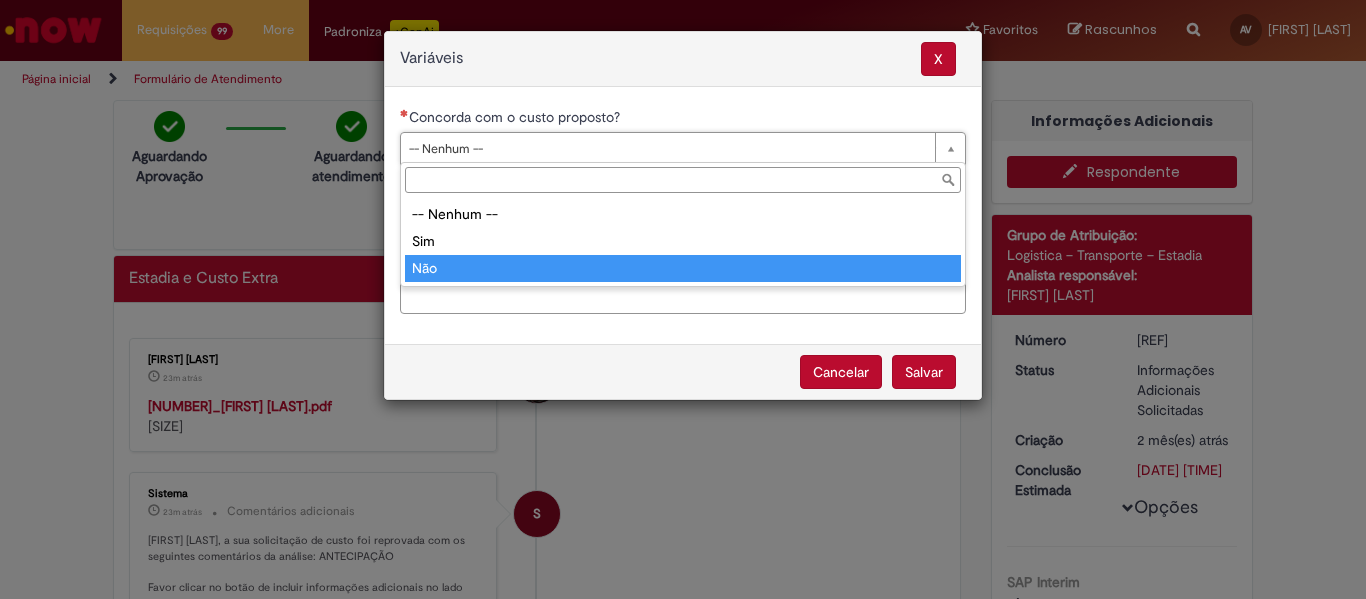 type on "***" 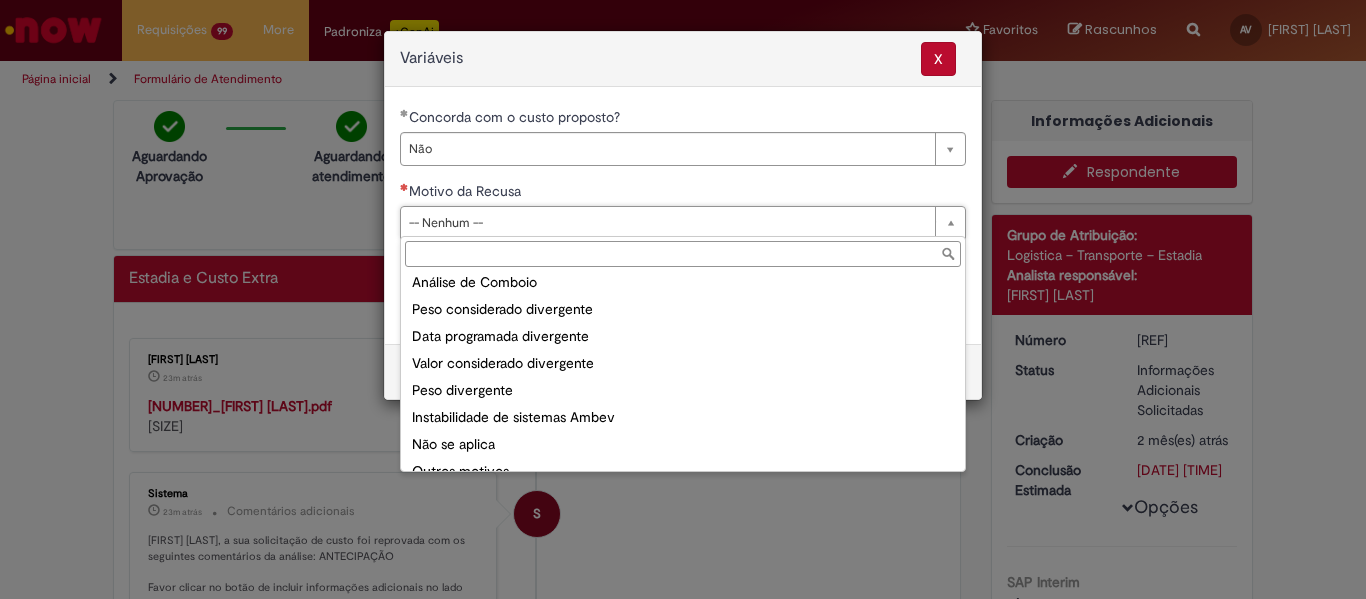 scroll, scrollTop: 78, scrollLeft: 0, axis: vertical 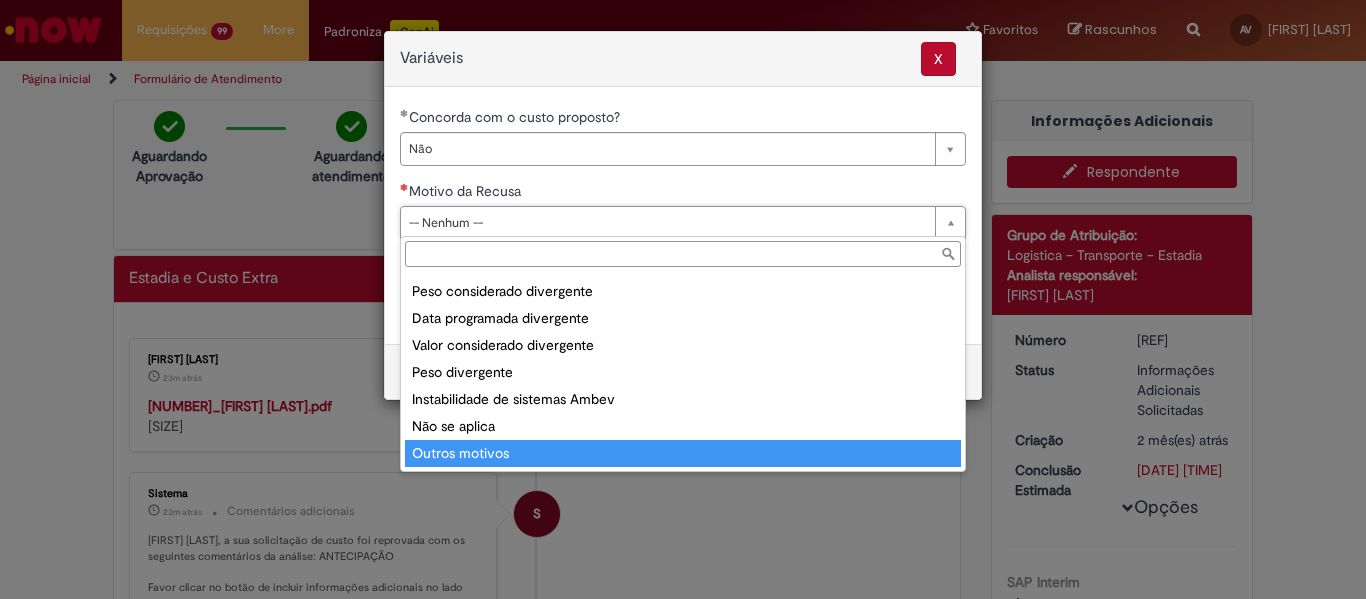 type on "**********" 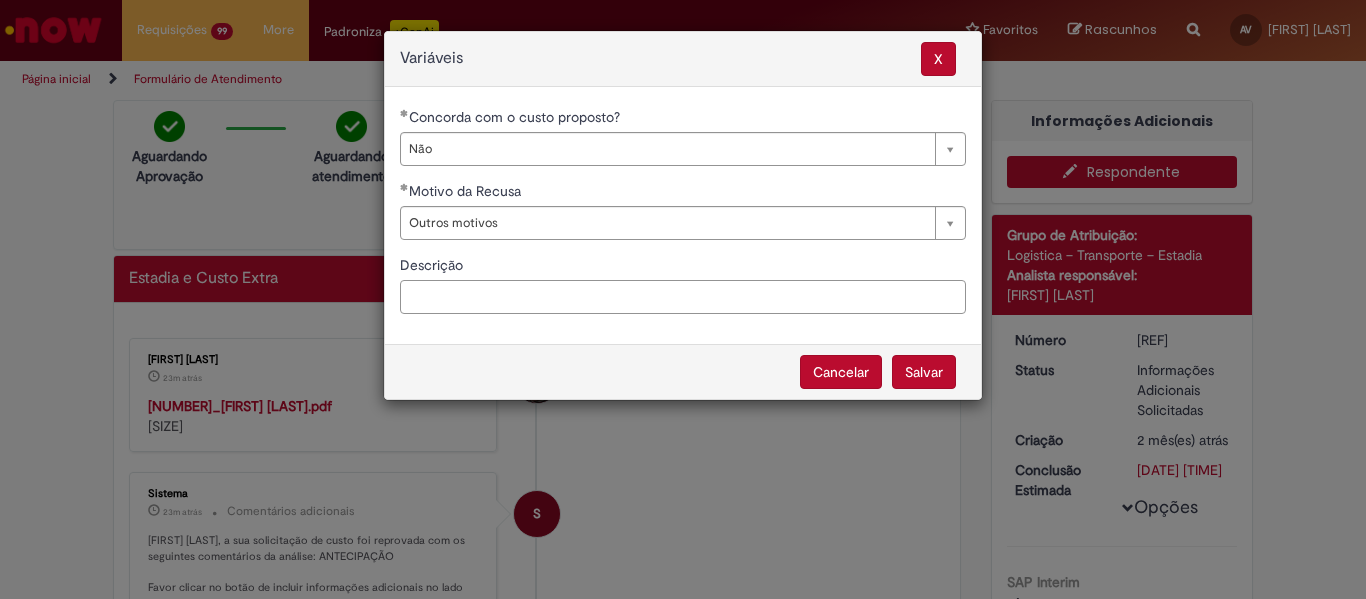click on "Descrição" at bounding box center [683, 297] 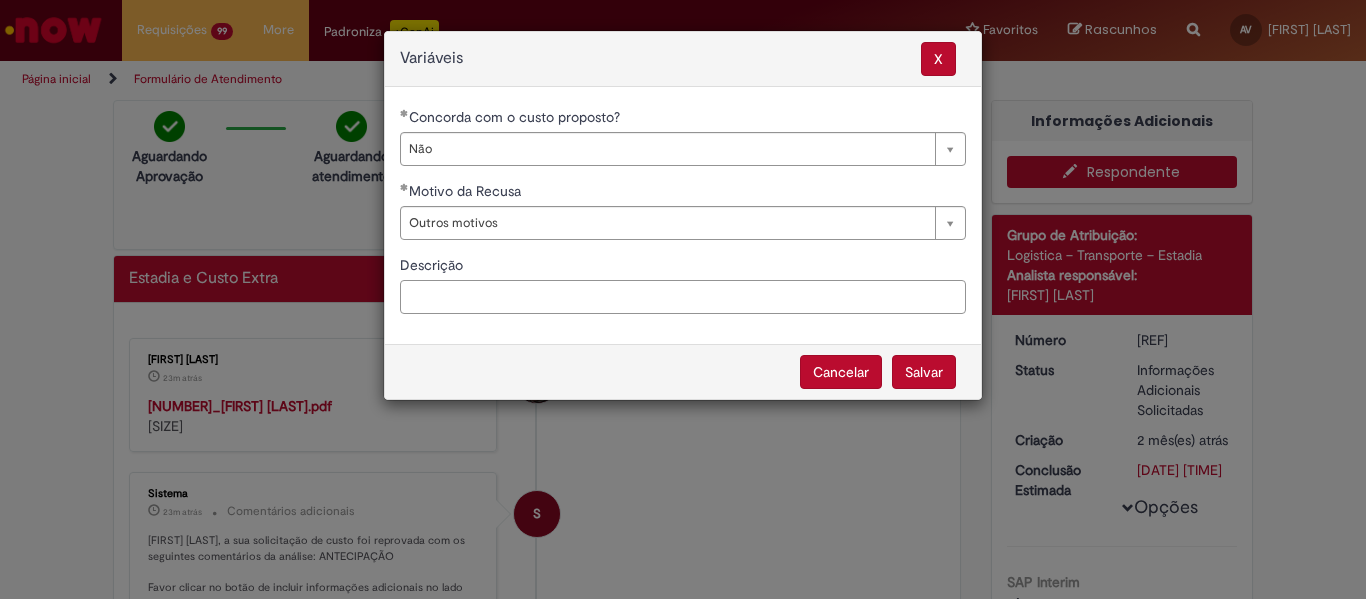paste on "**********" 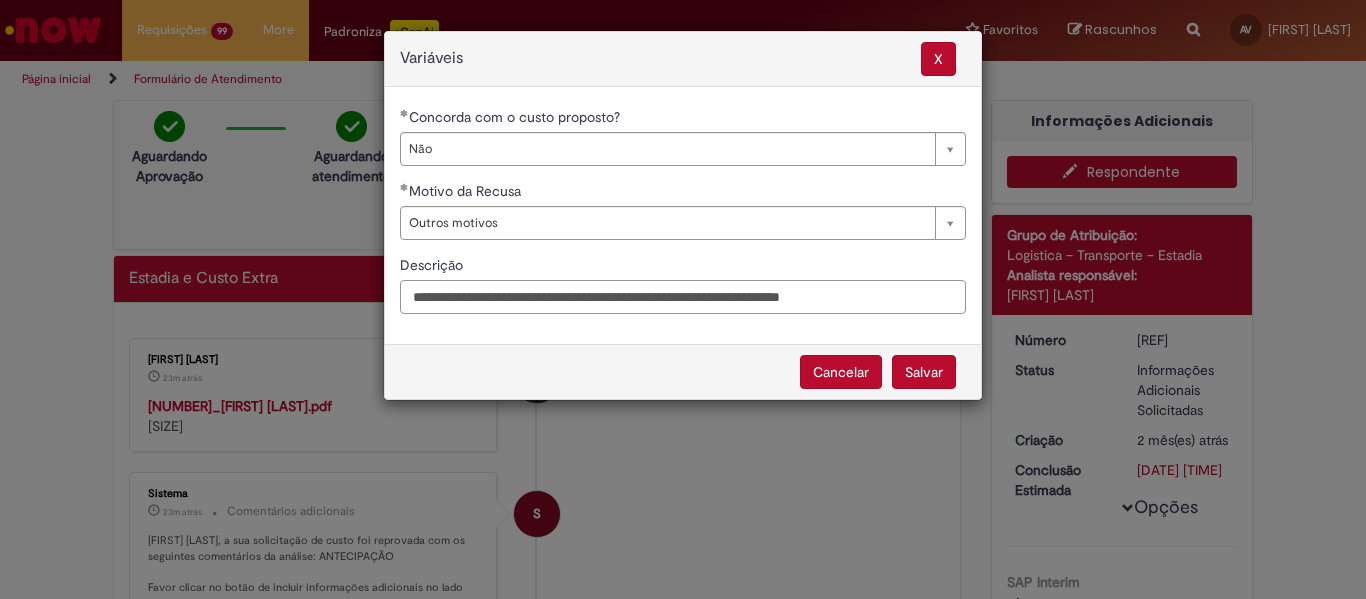 drag, startPoint x: 525, startPoint y: 302, endPoint x: 524, endPoint y: 312, distance: 10.049875 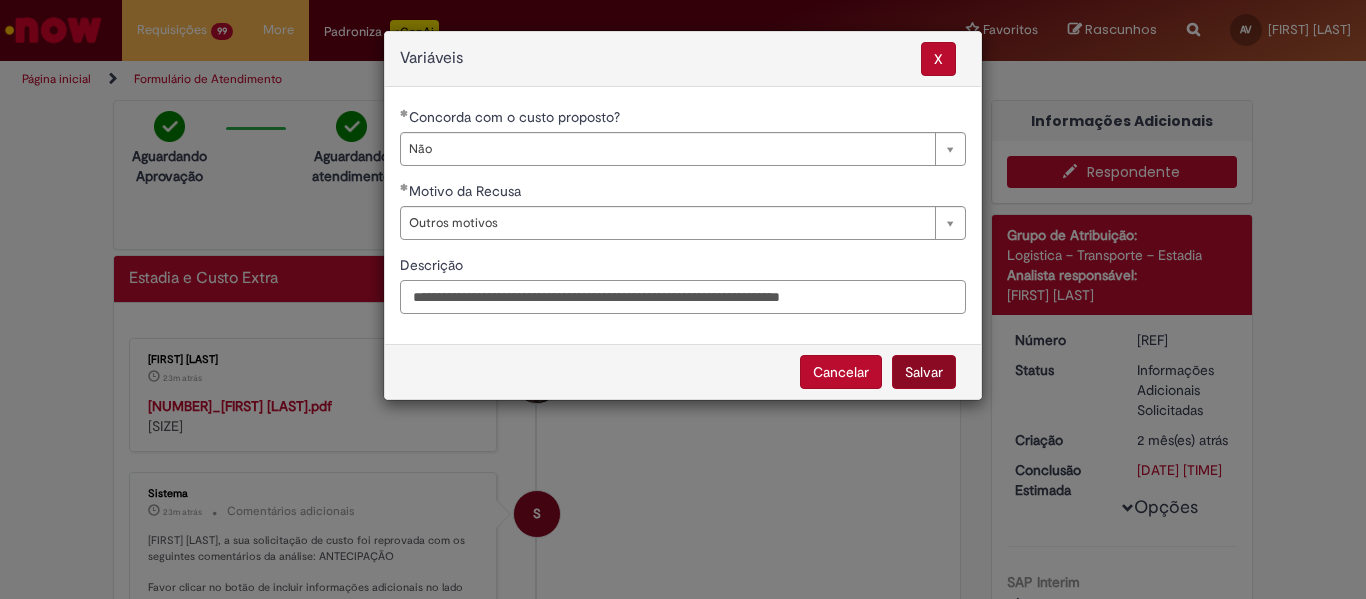 type on "**********" 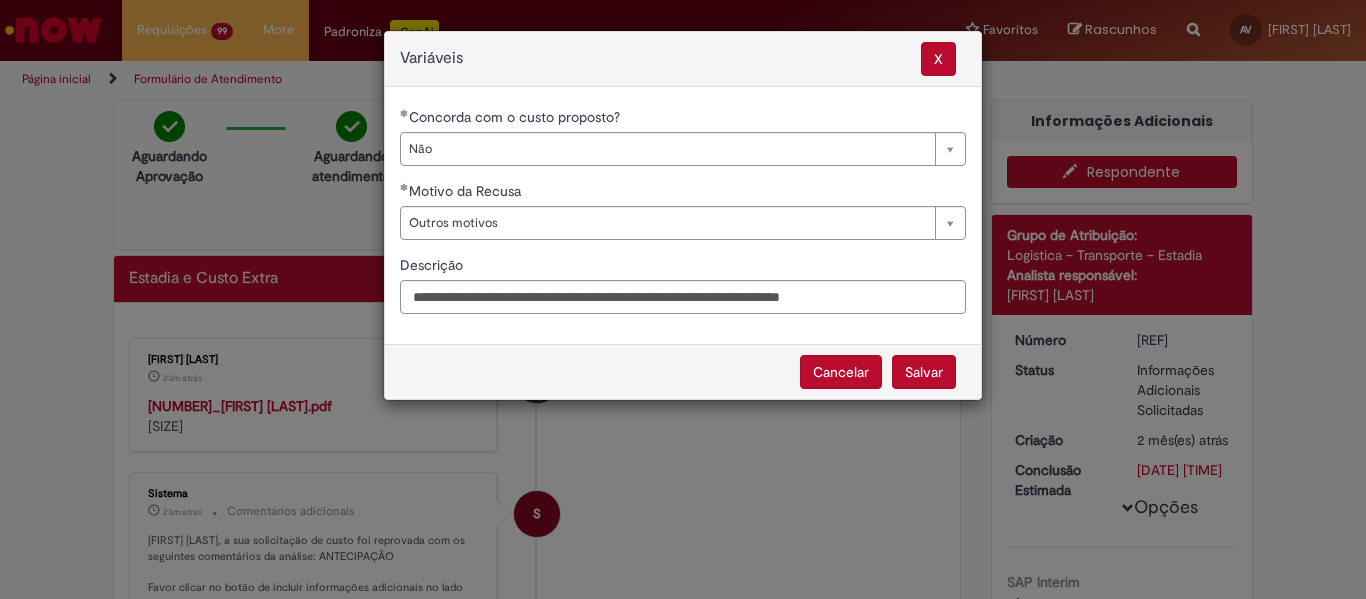 click on "Salvar" at bounding box center [924, 372] 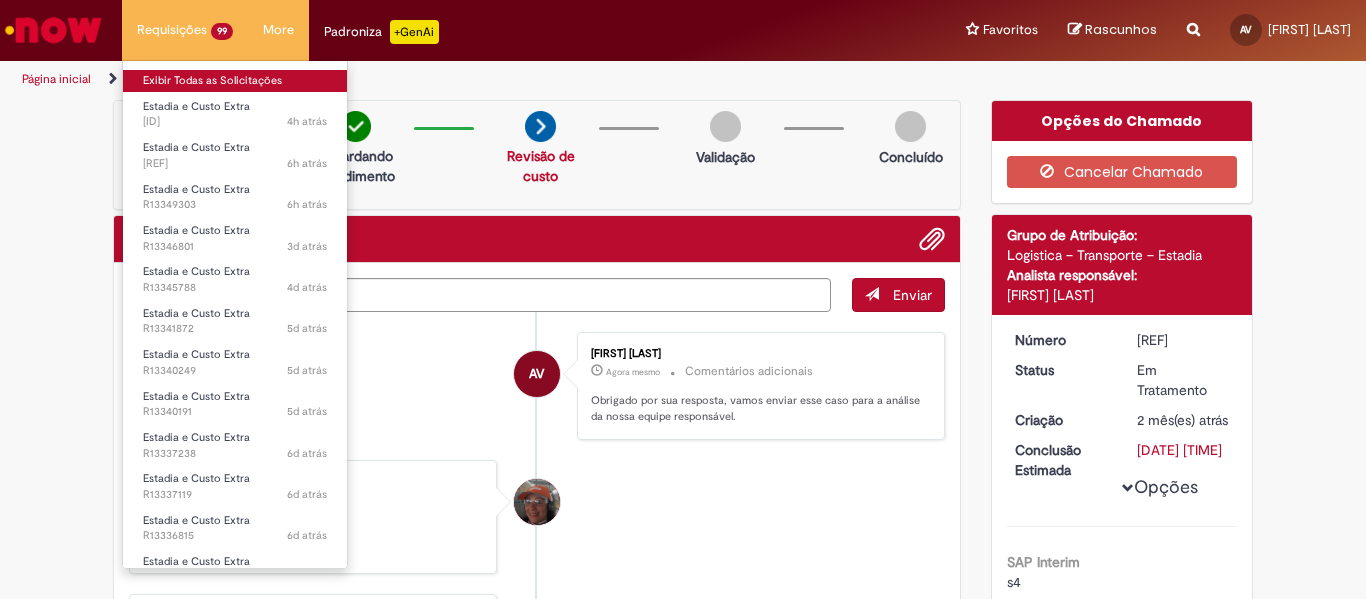 click on "Exibir Todas as Solicitações" at bounding box center (235, 81) 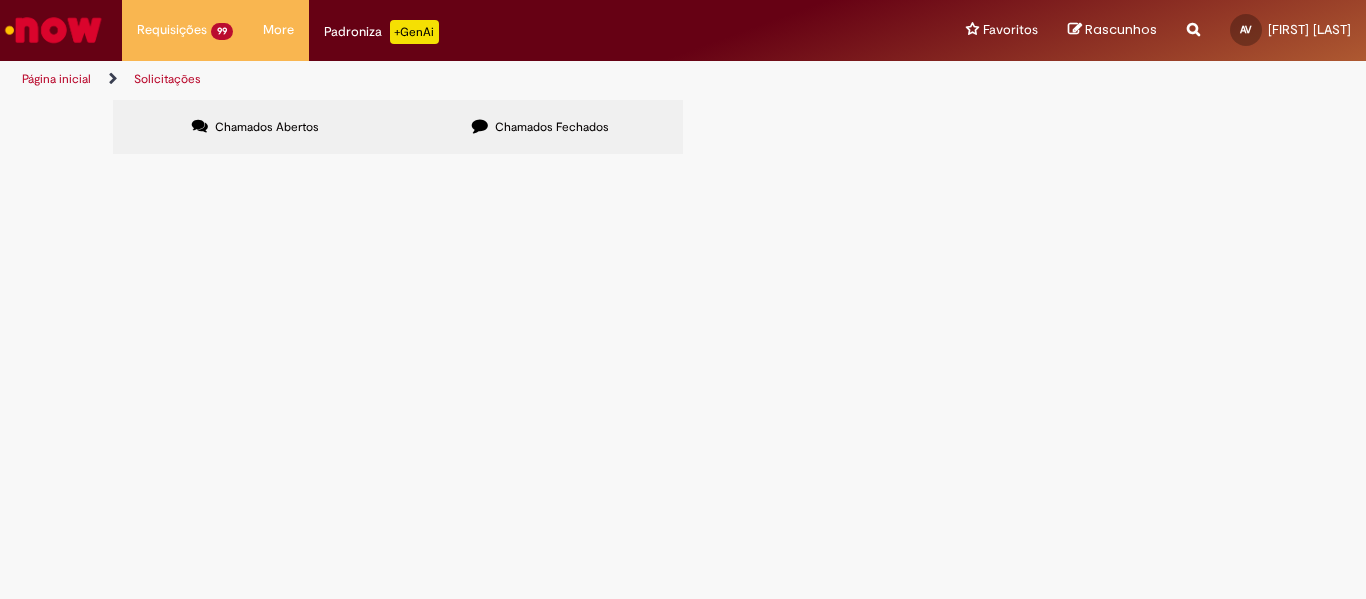 click at bounding box center [0, 0] 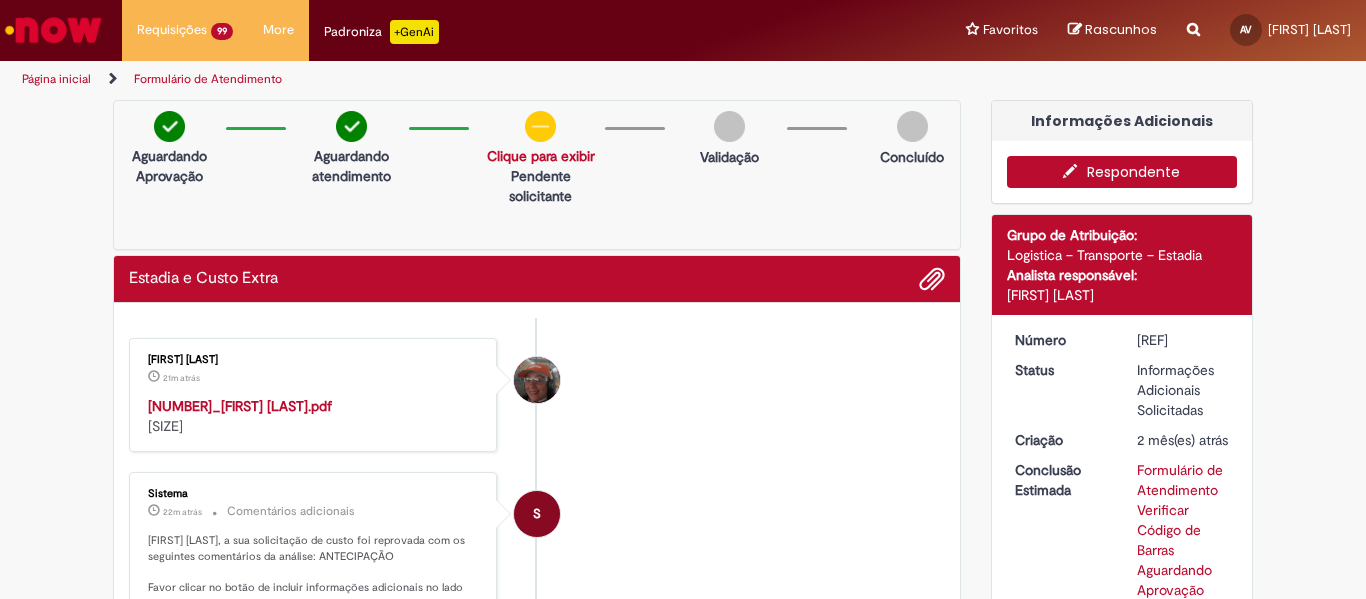 click on "Respondente" at bounding box center (1122, 172) 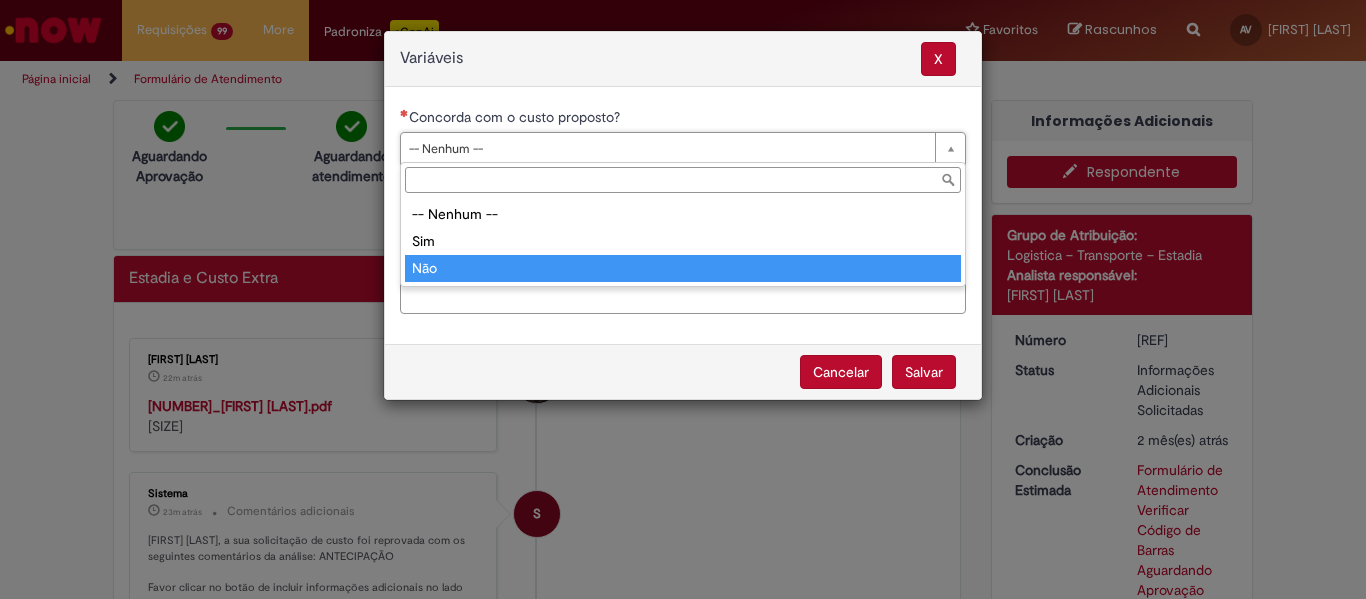 type on "***" 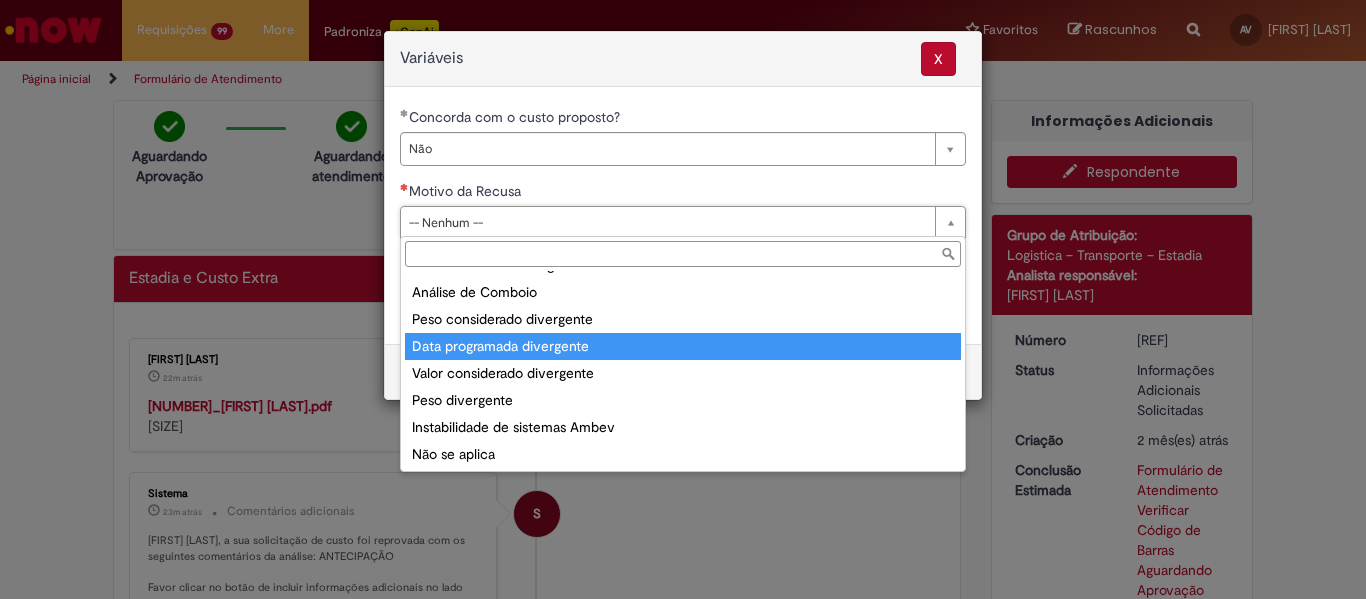 scroll, scrollTop: 78, scrollLeft: 0, axis: vertical 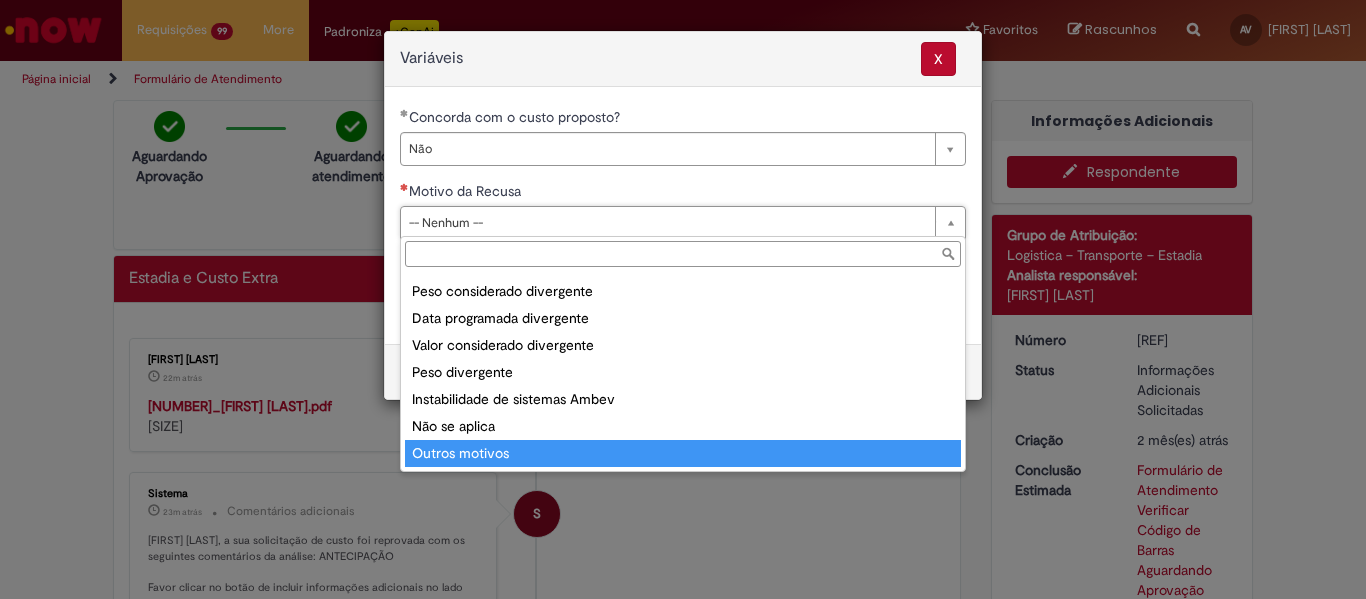 drag, startPoint x: 503, startPoint y: 448, endPoint x: 511, endPoint y: 387, distance: 61.522354 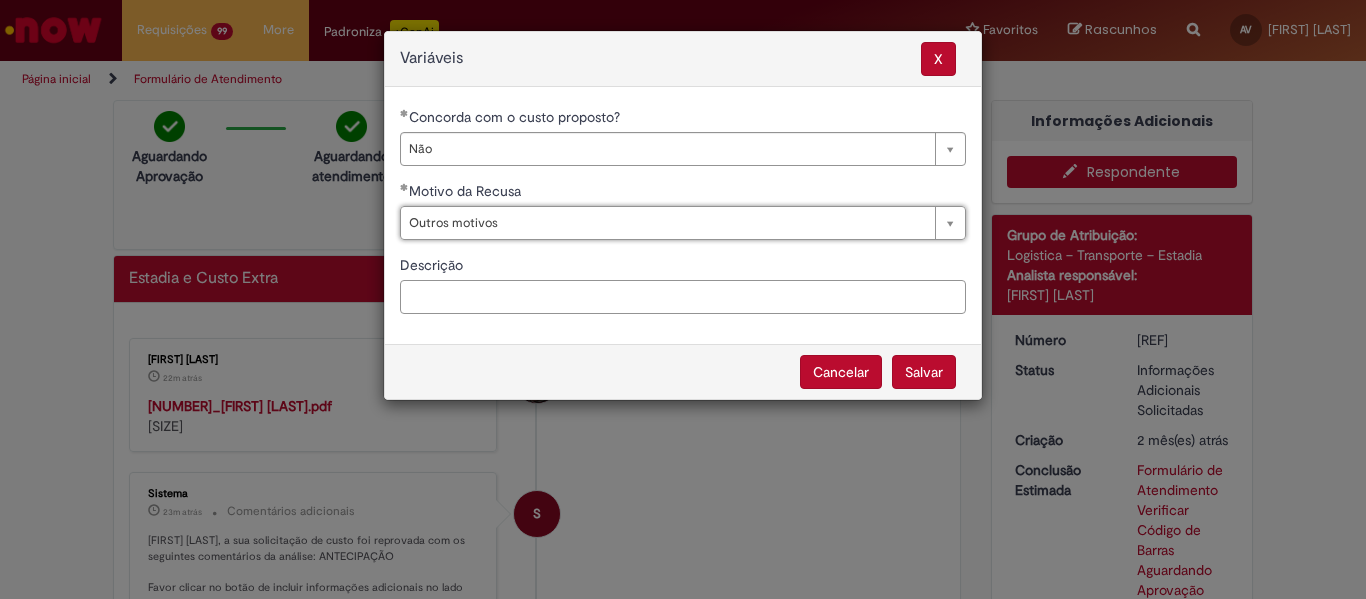 click on "Descrição" at bounding box center (683, 297) 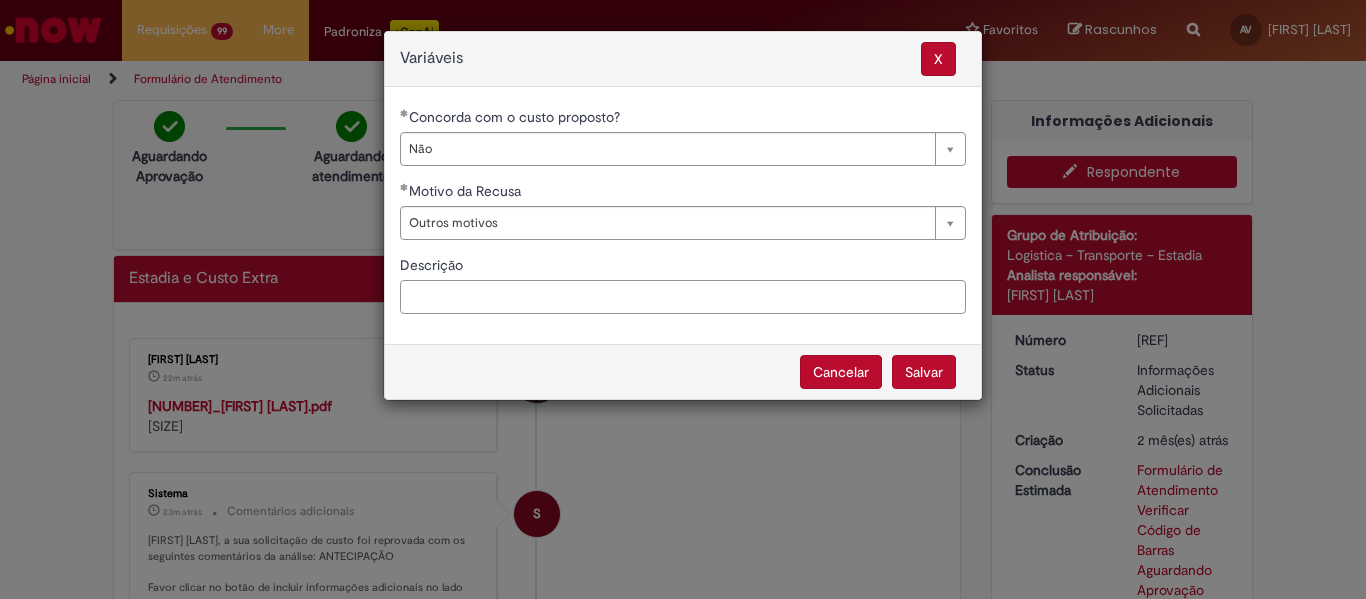 paste on "**********" 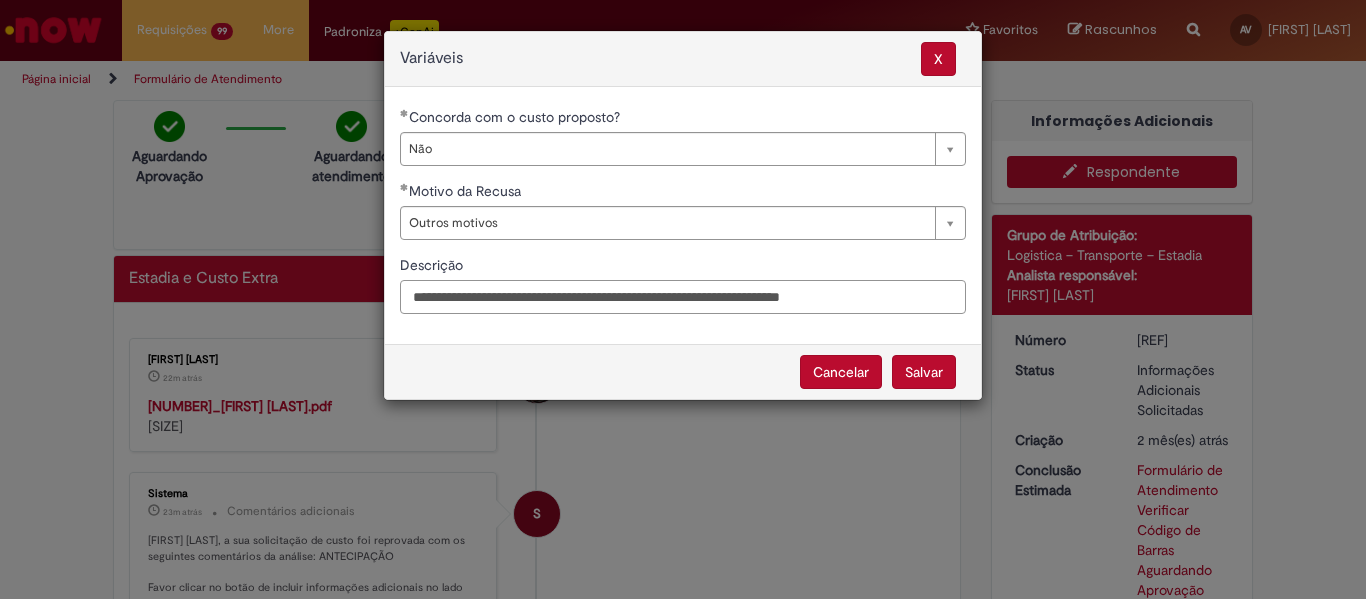 click on "**********" at bounding box center [683, 297] 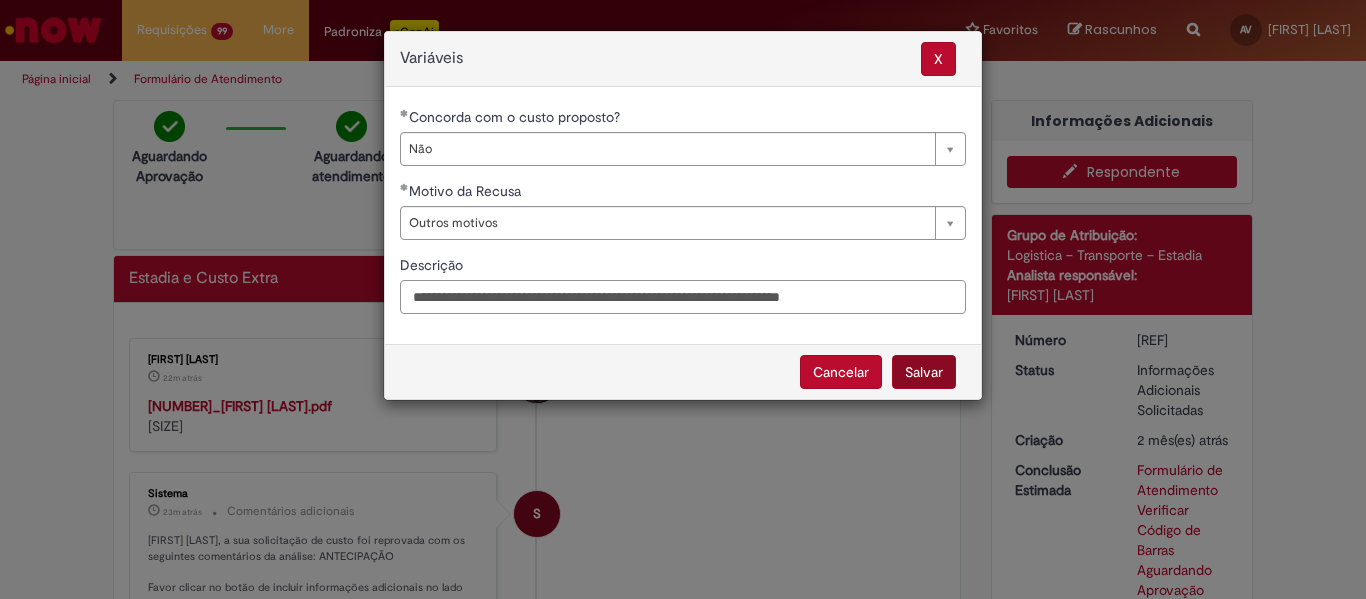 type on "**********" 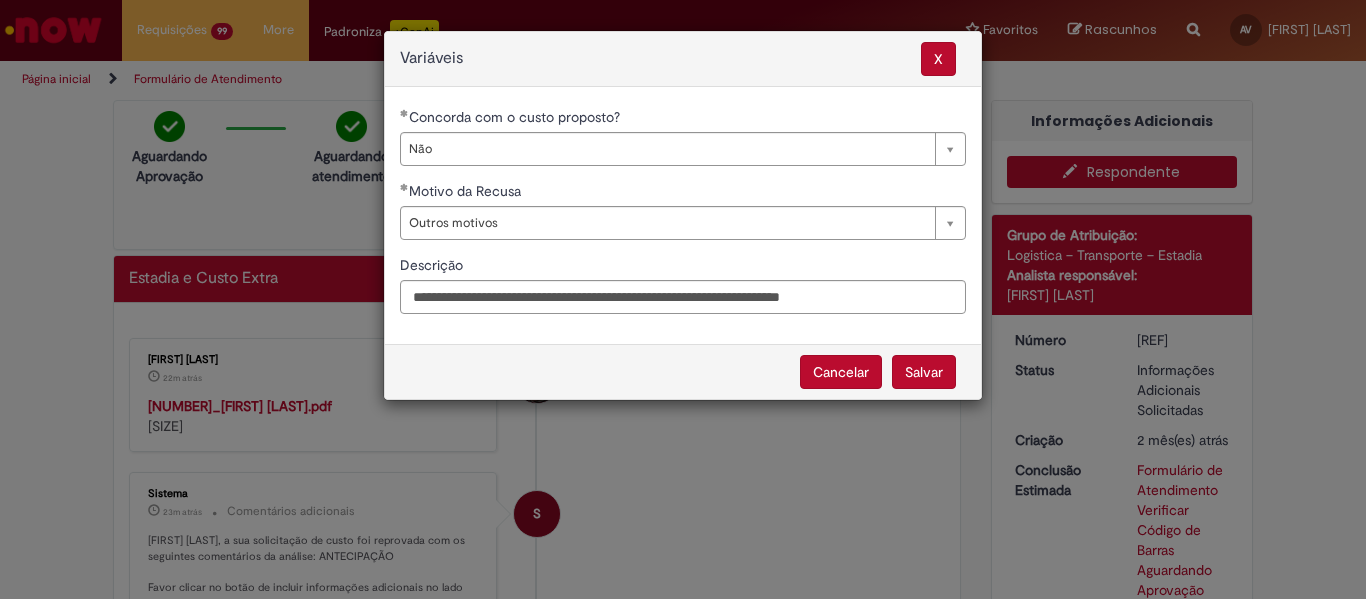 click on "Salvar" at bounding box center [924, 372] 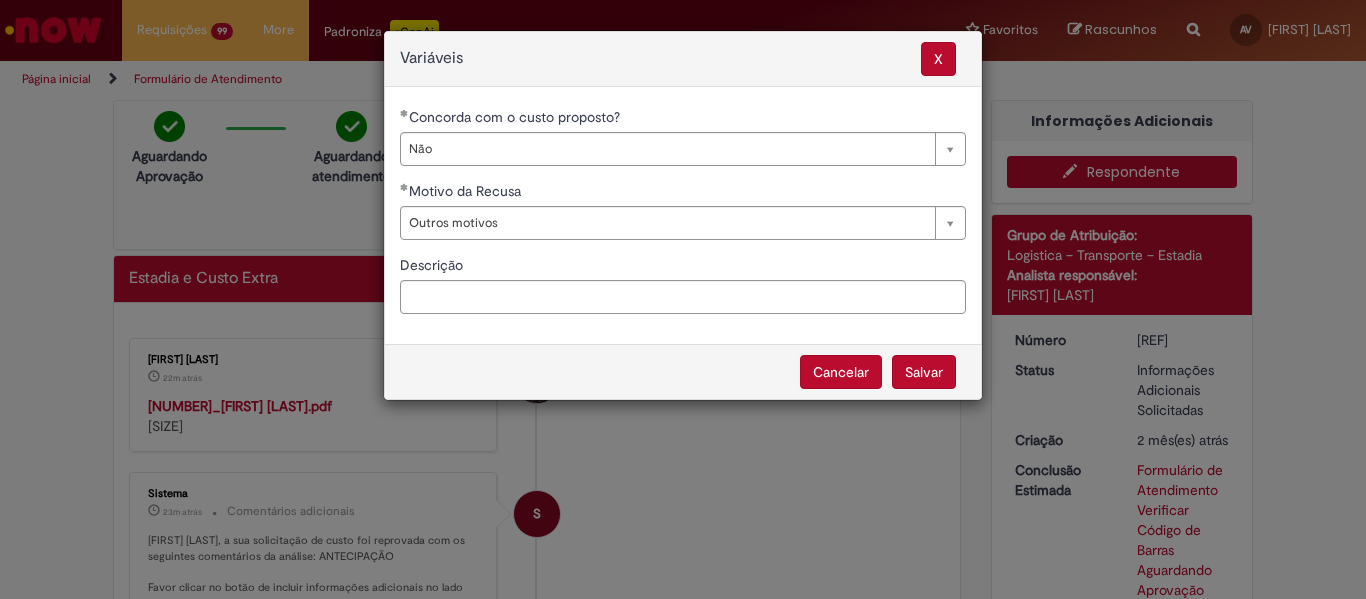 select on "**" 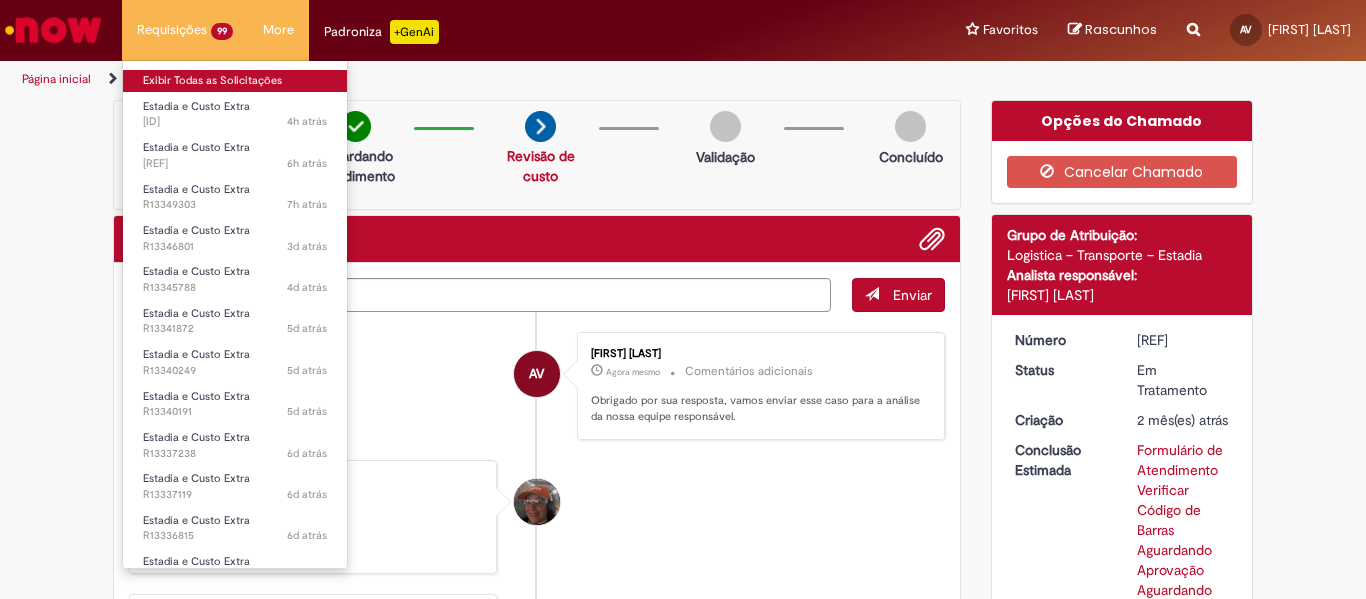 click on "Exibir Todas as Solicitações" at bounding box center [235, 81] 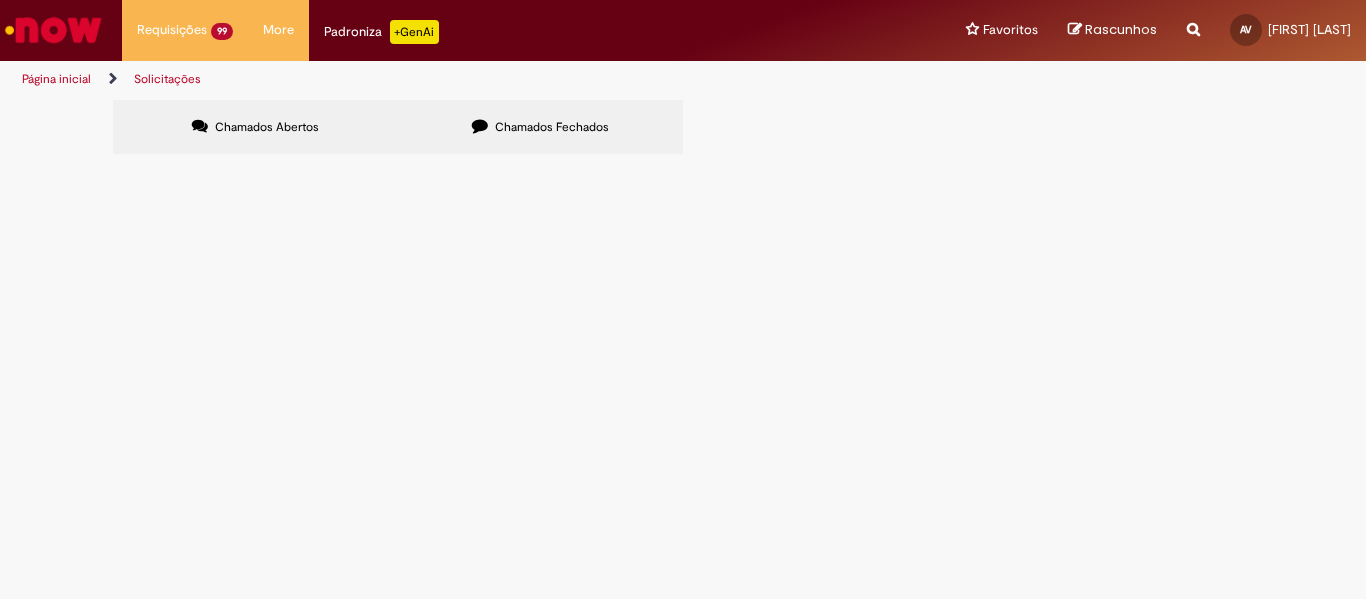 click at bounding box center (0, 0) 